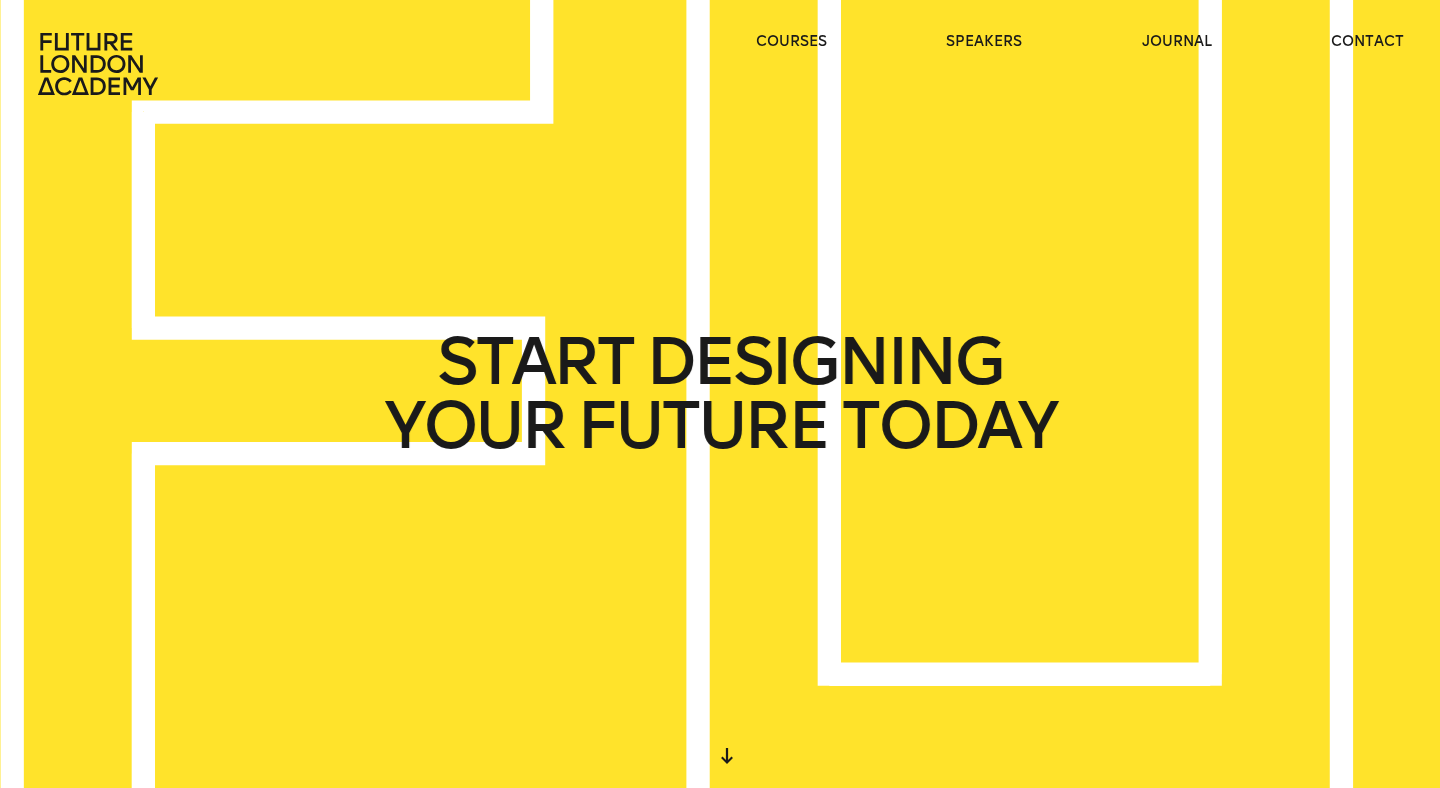 scroll, scrollTop: 0, scrollLeft: 0, axis: both 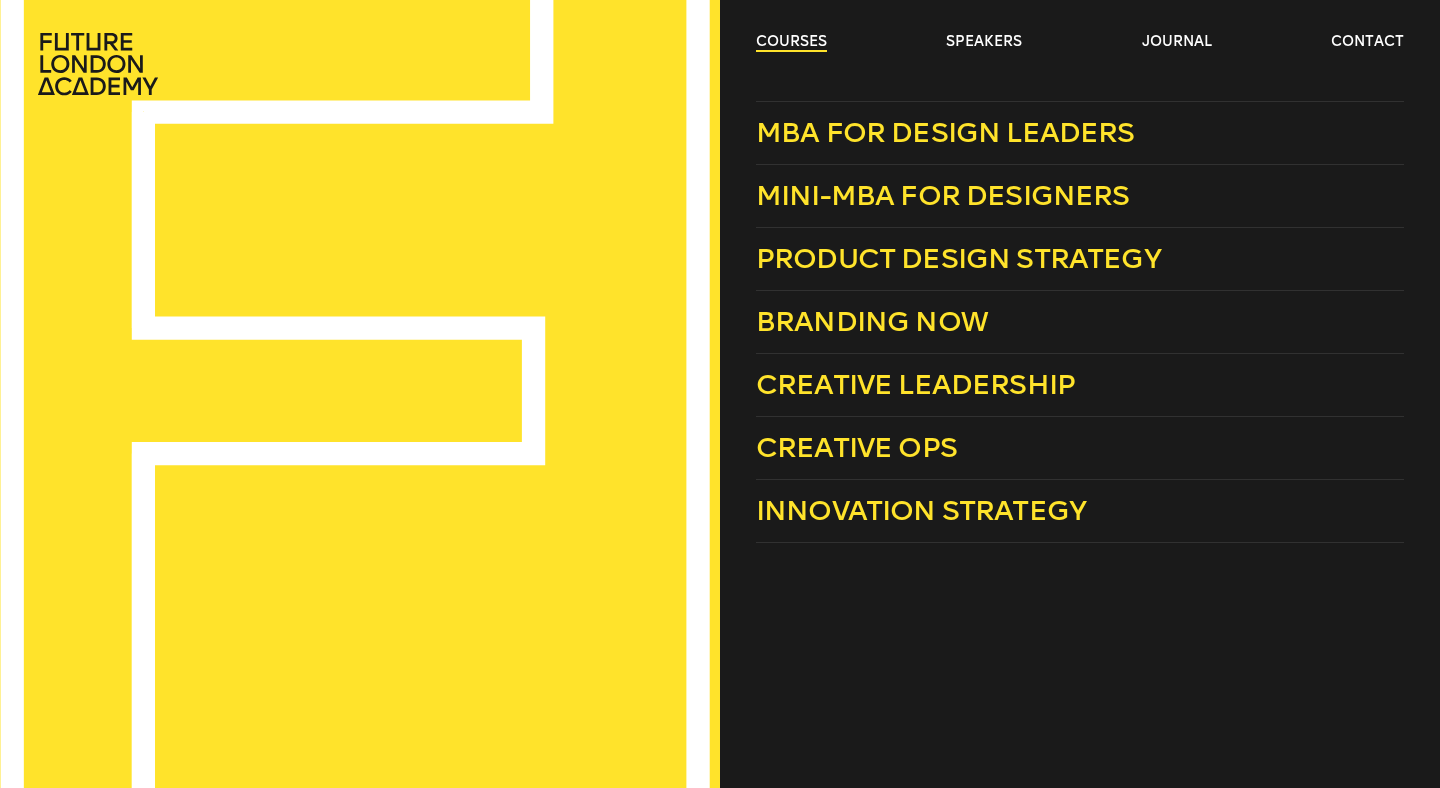 click on "courses" at bounding box center [791, 42] 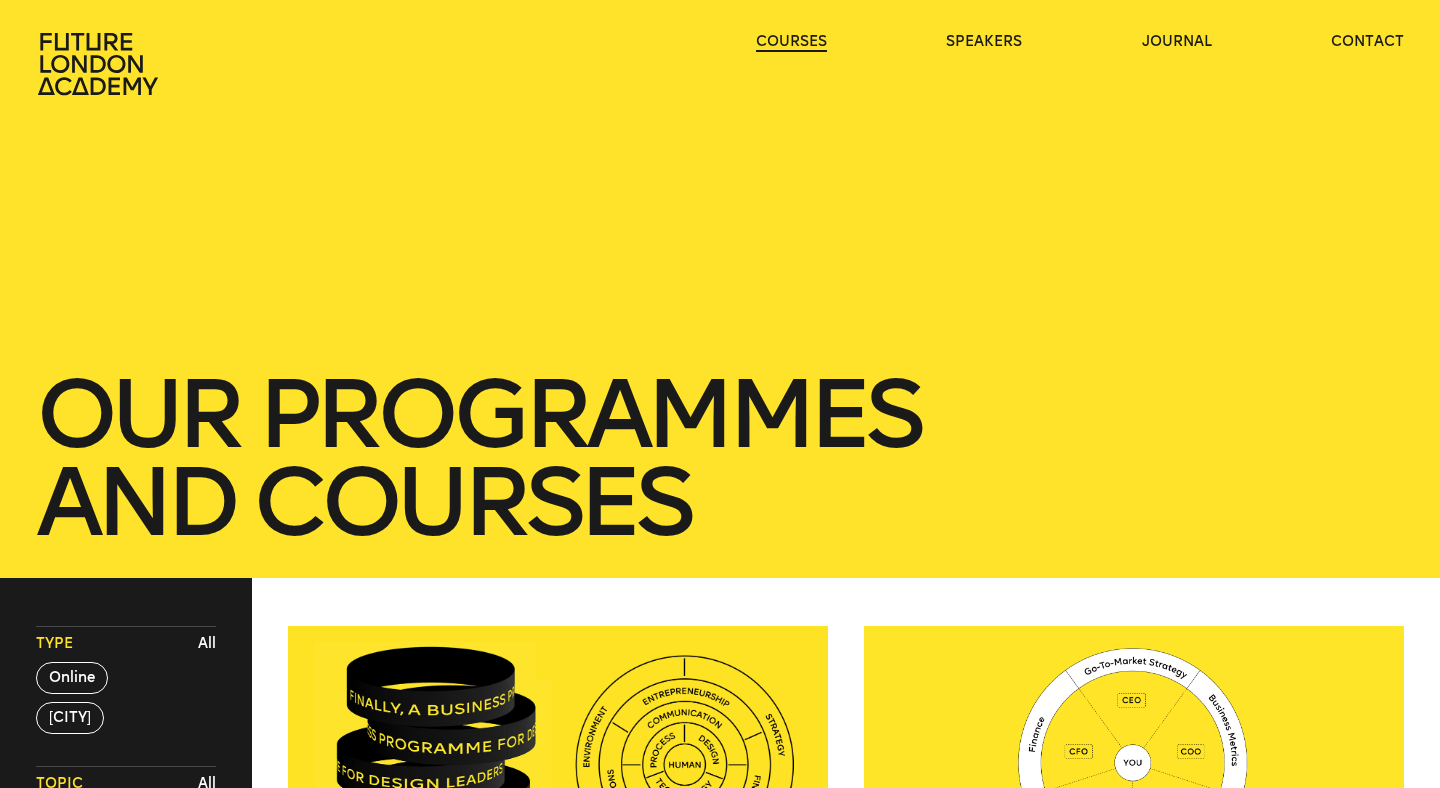 click on "courses" at bounding box center [791, 42] 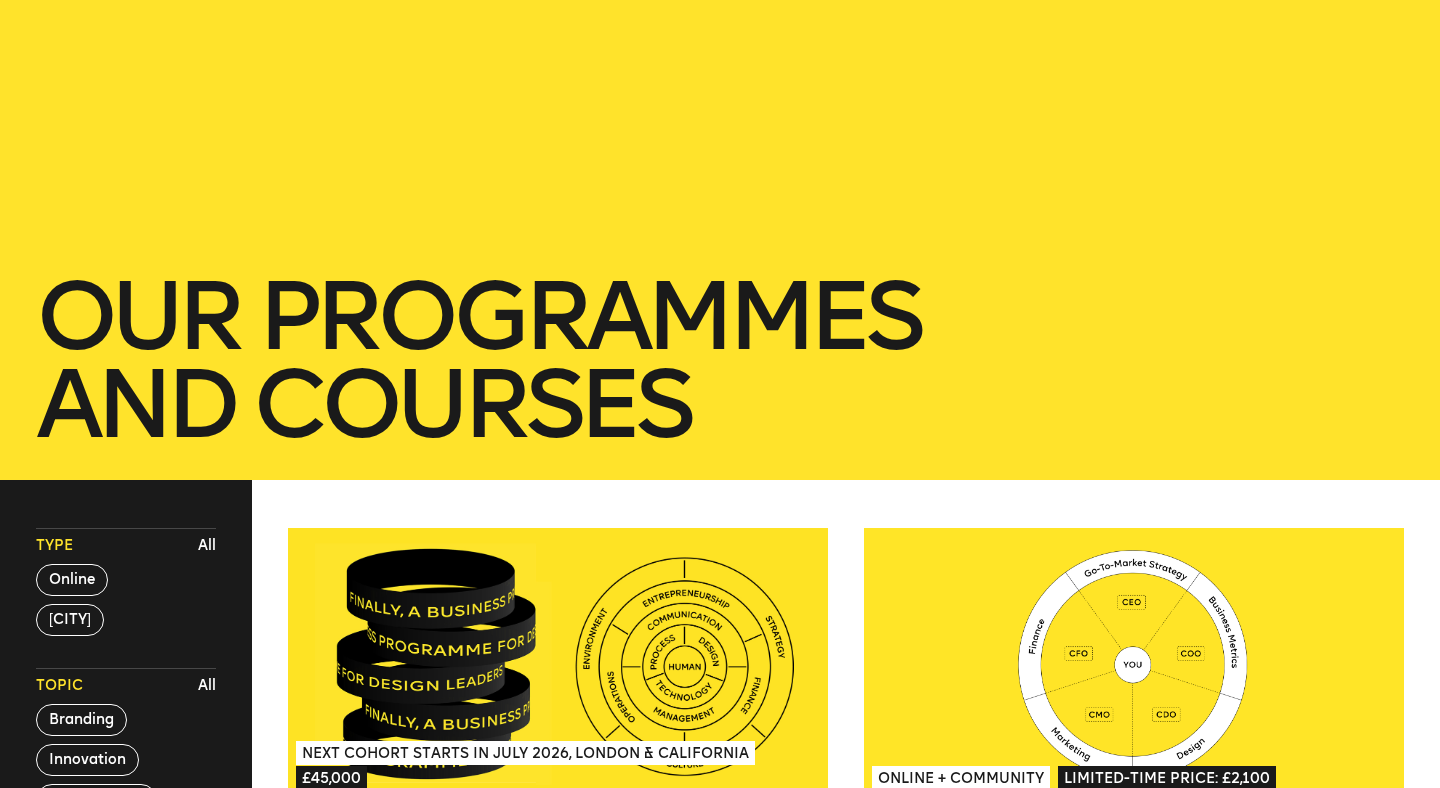scroll, scrollTop: 0, scrollLeft: 0, axis: both 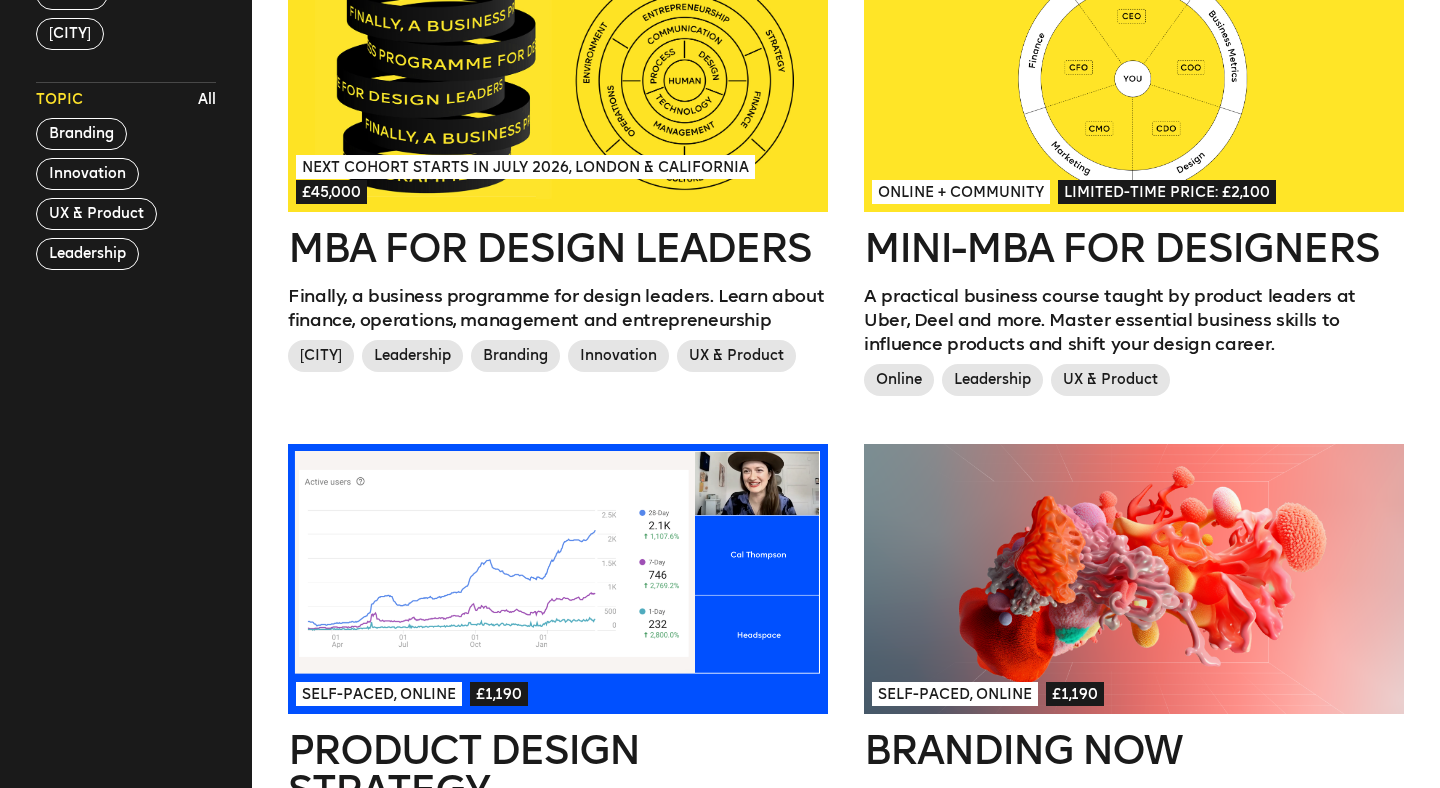 click on "Mini-MBA for Designers" at bounding box center (1134, 248) 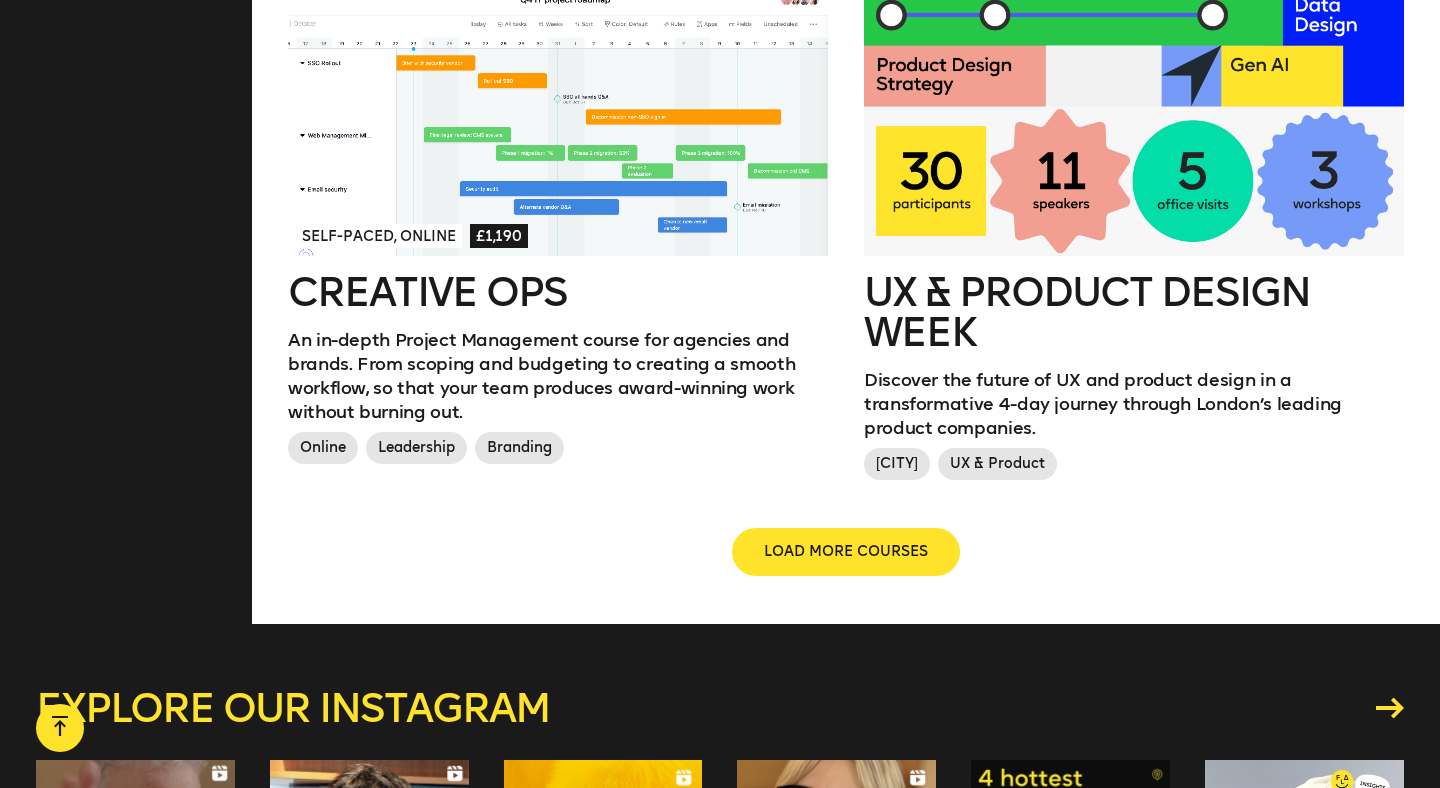 scroll, scrollTop: 2284, scrollLeft: 0, axis: vertical 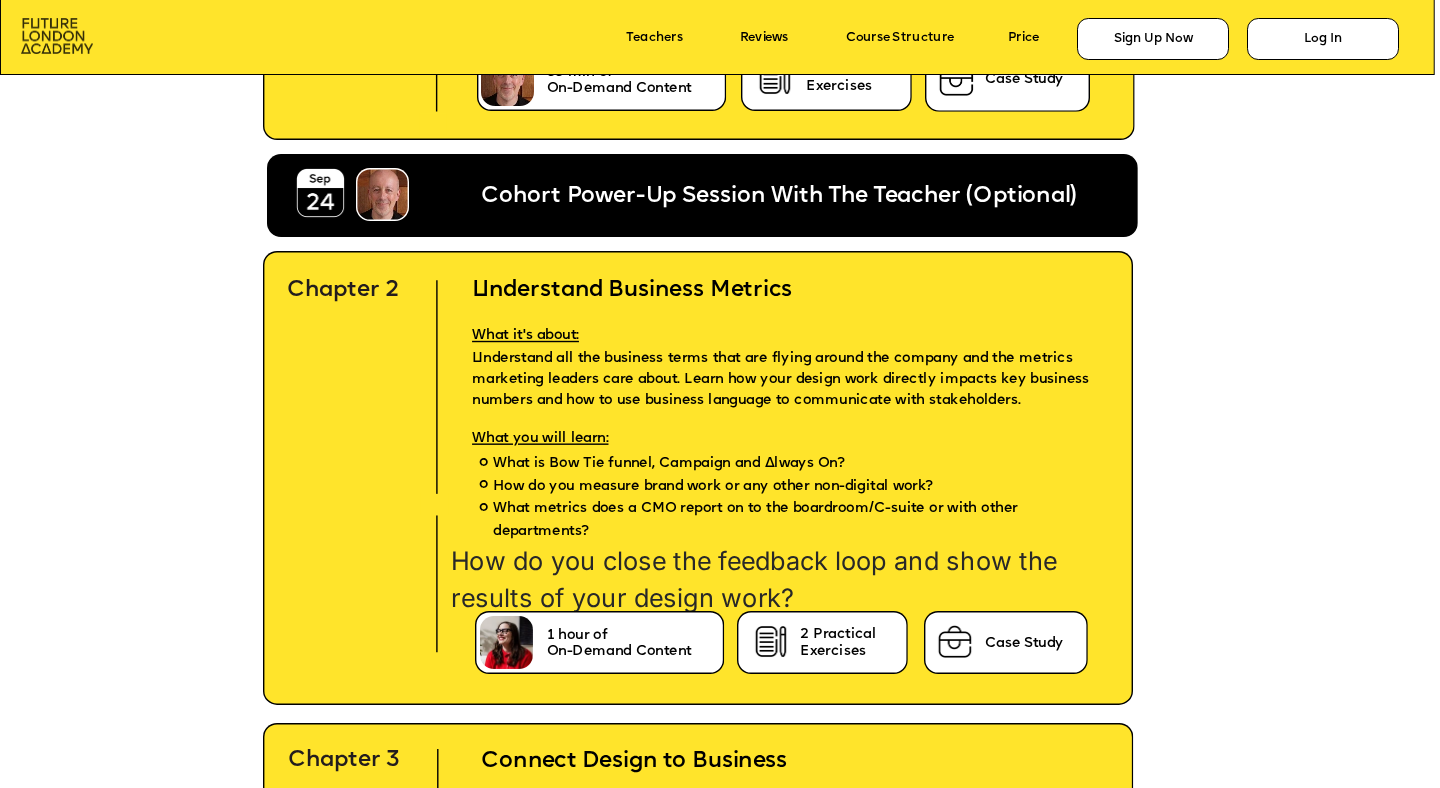 click at bounding box center [57, 36] 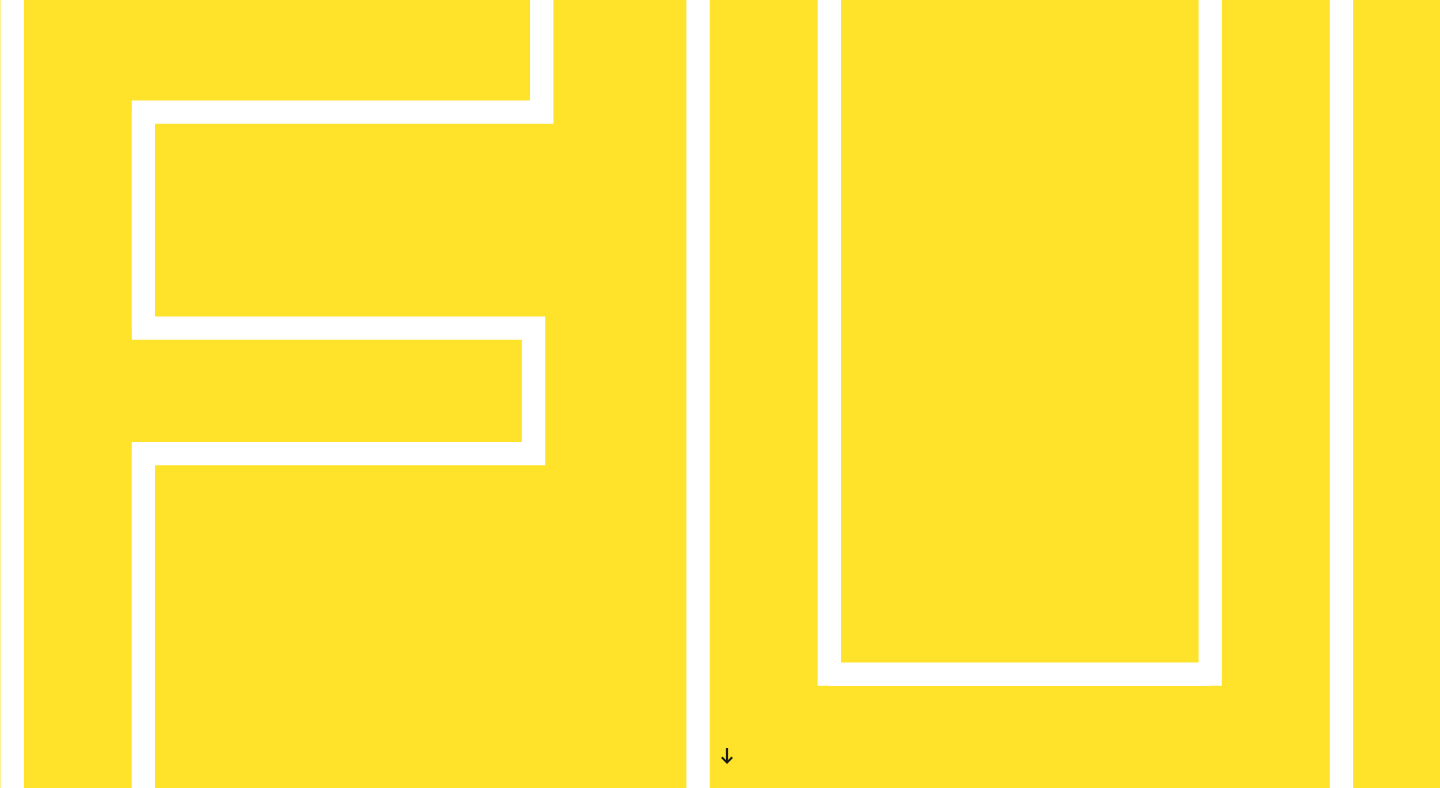 scroll, scrollTop: 0, scrollLeft: 0, axis: both 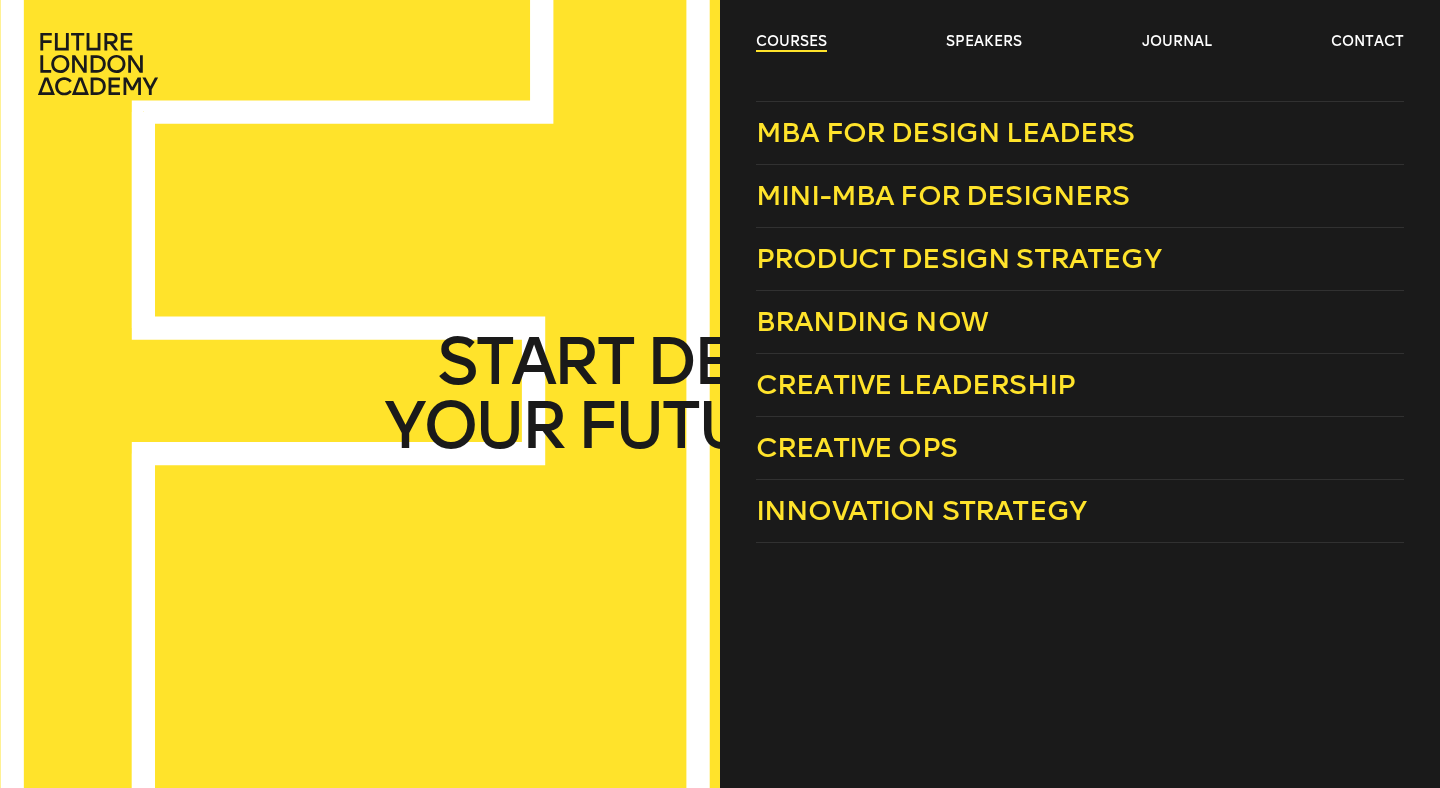 click on "courses" at bounding box center [791, 42] 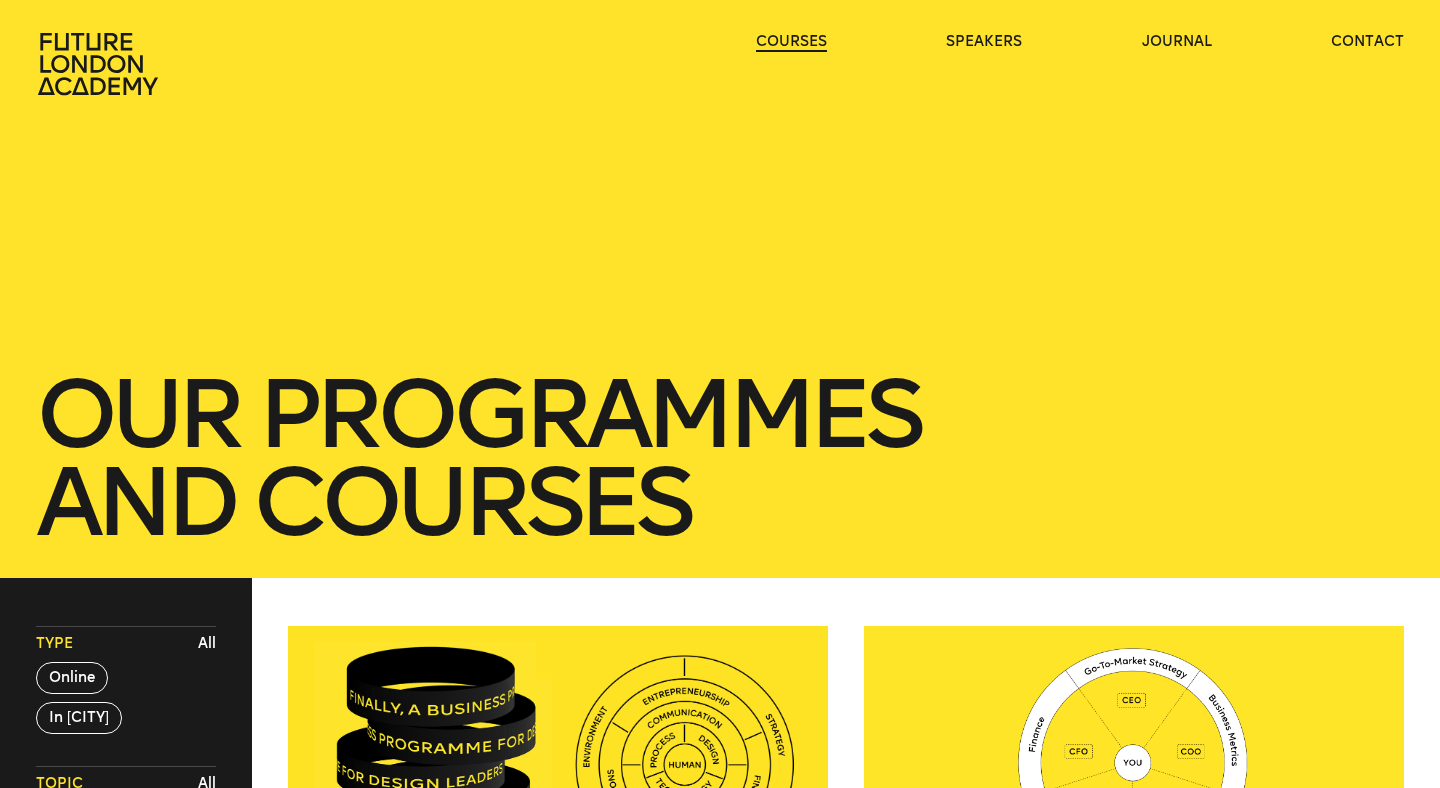 click on "courses" at bounding box center (791, 42) 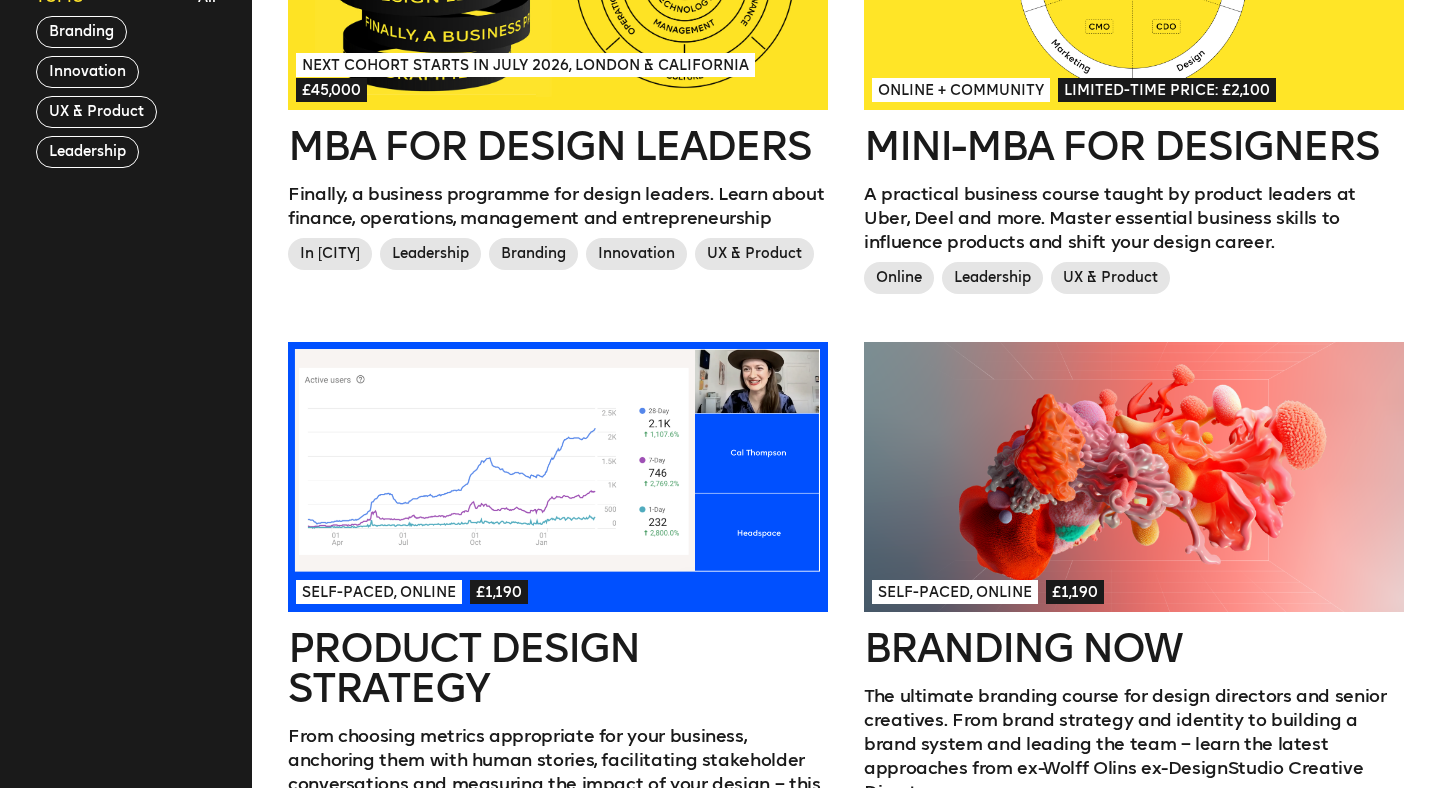 scroll, scrollTop: 1080, scrollLeft: 0, axis: vertical 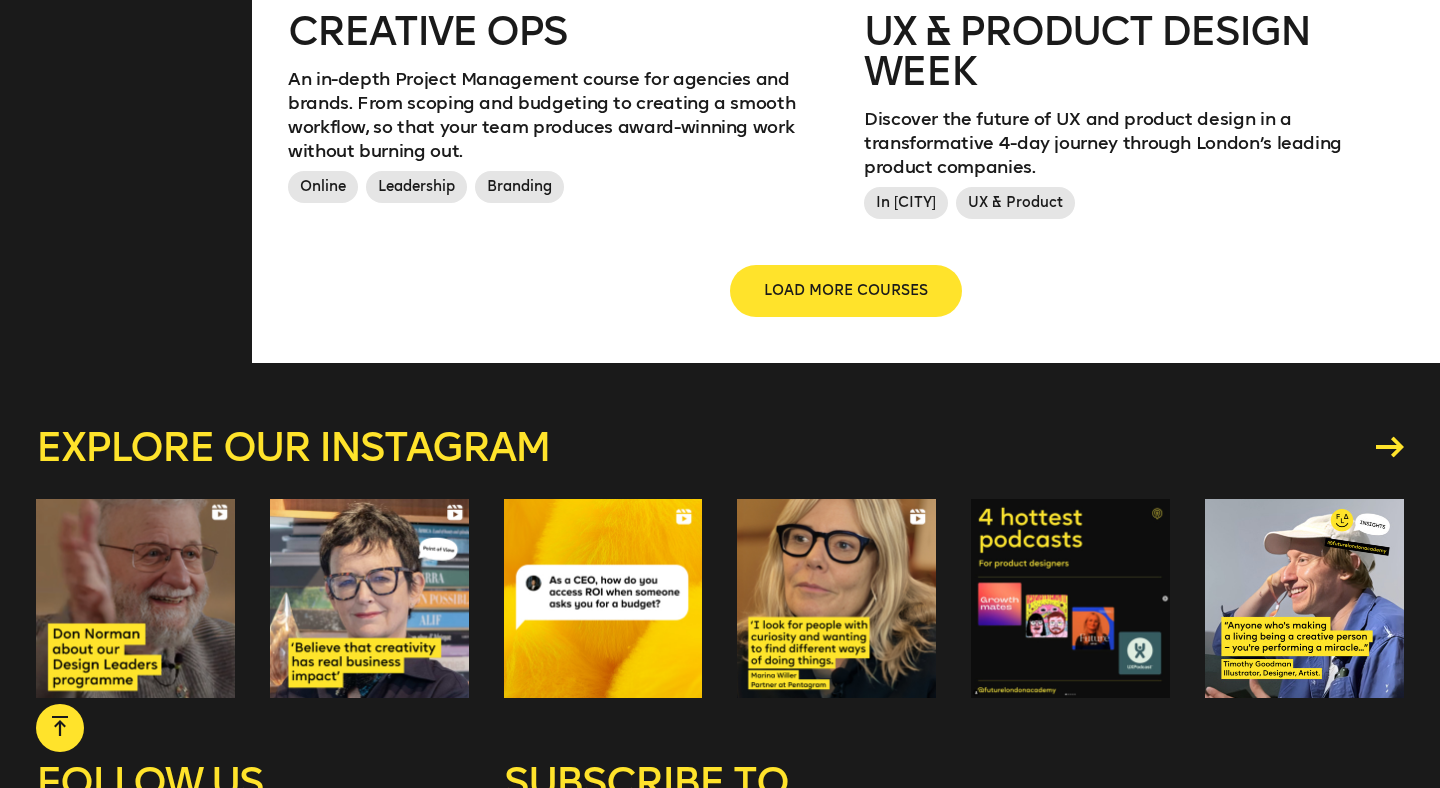 click on "LOAD MORE COURSES" at bounding box center (846, 291) 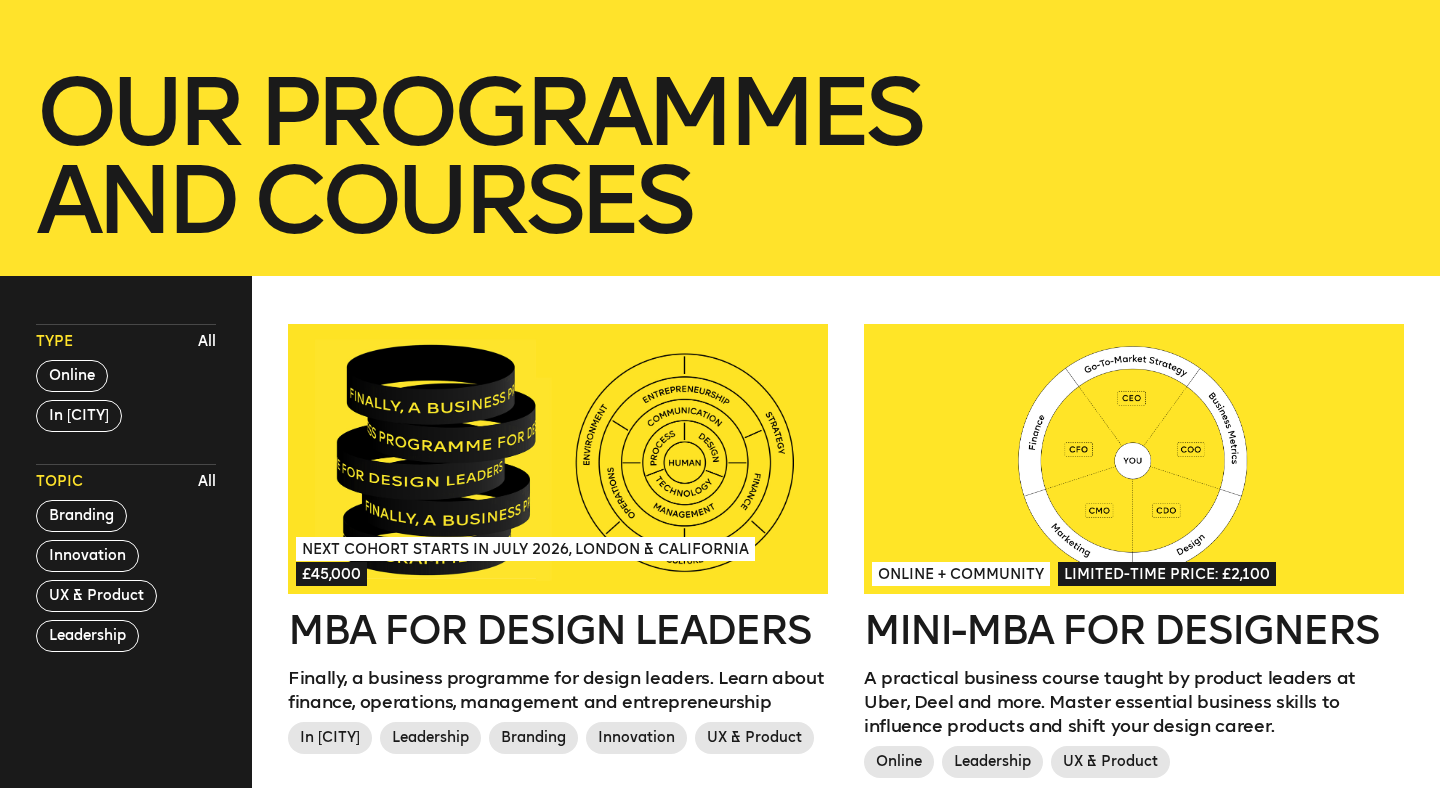 scroll, scrollTop: 618, scrollLeft: 0, axis: vertical 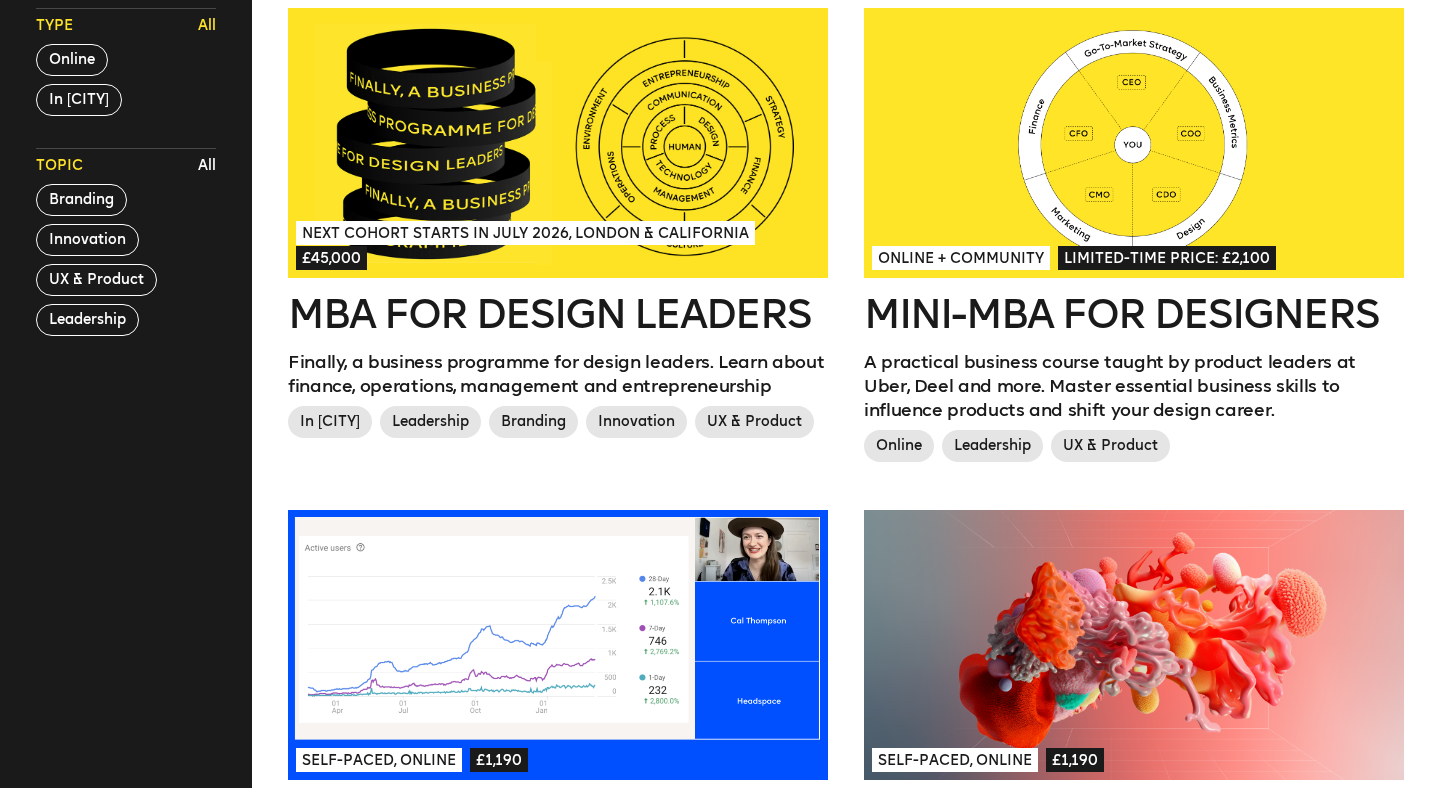 click on "All" at bounding box center (207, 26) 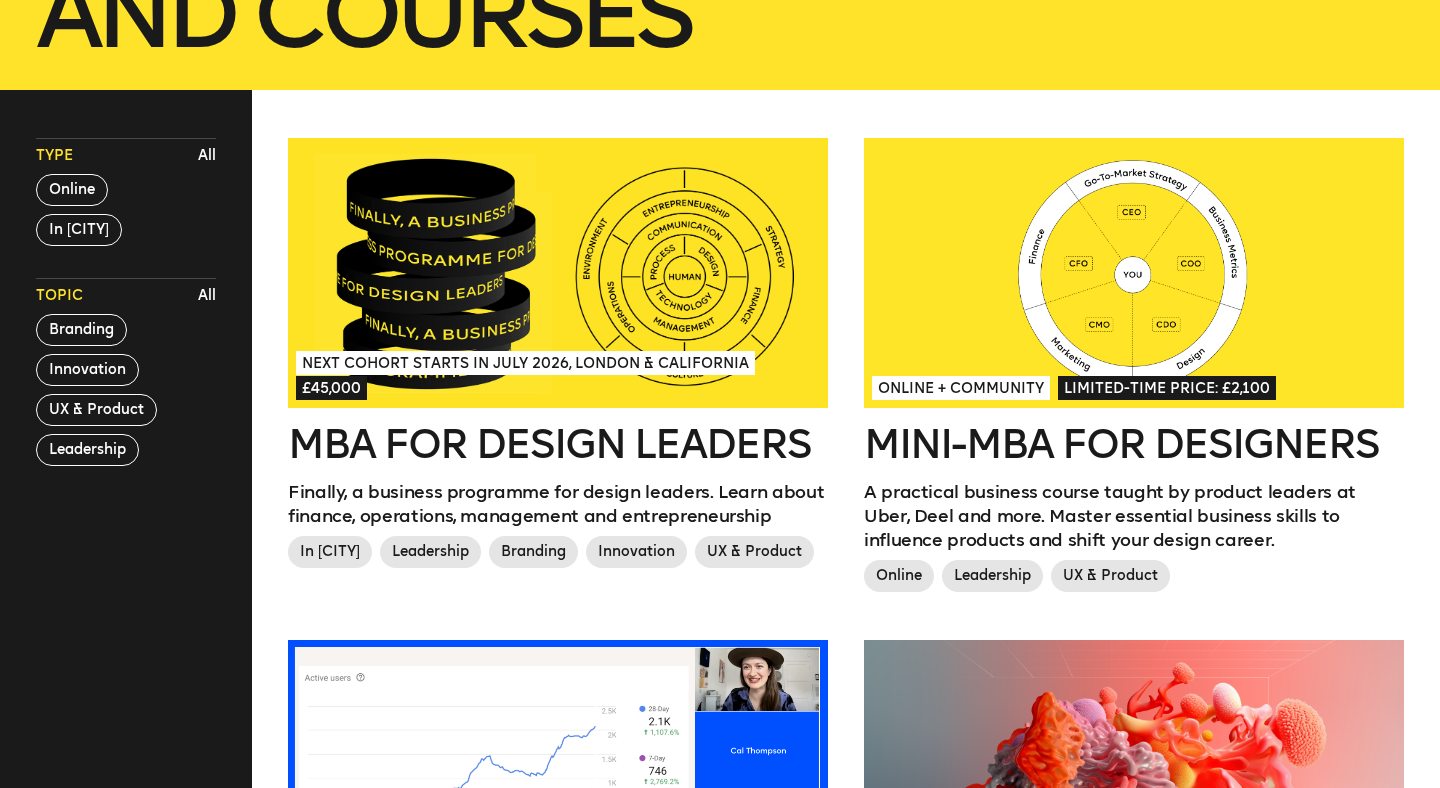 scroll, scrollTop: 353, scrollLeft: 0, axis: vertical 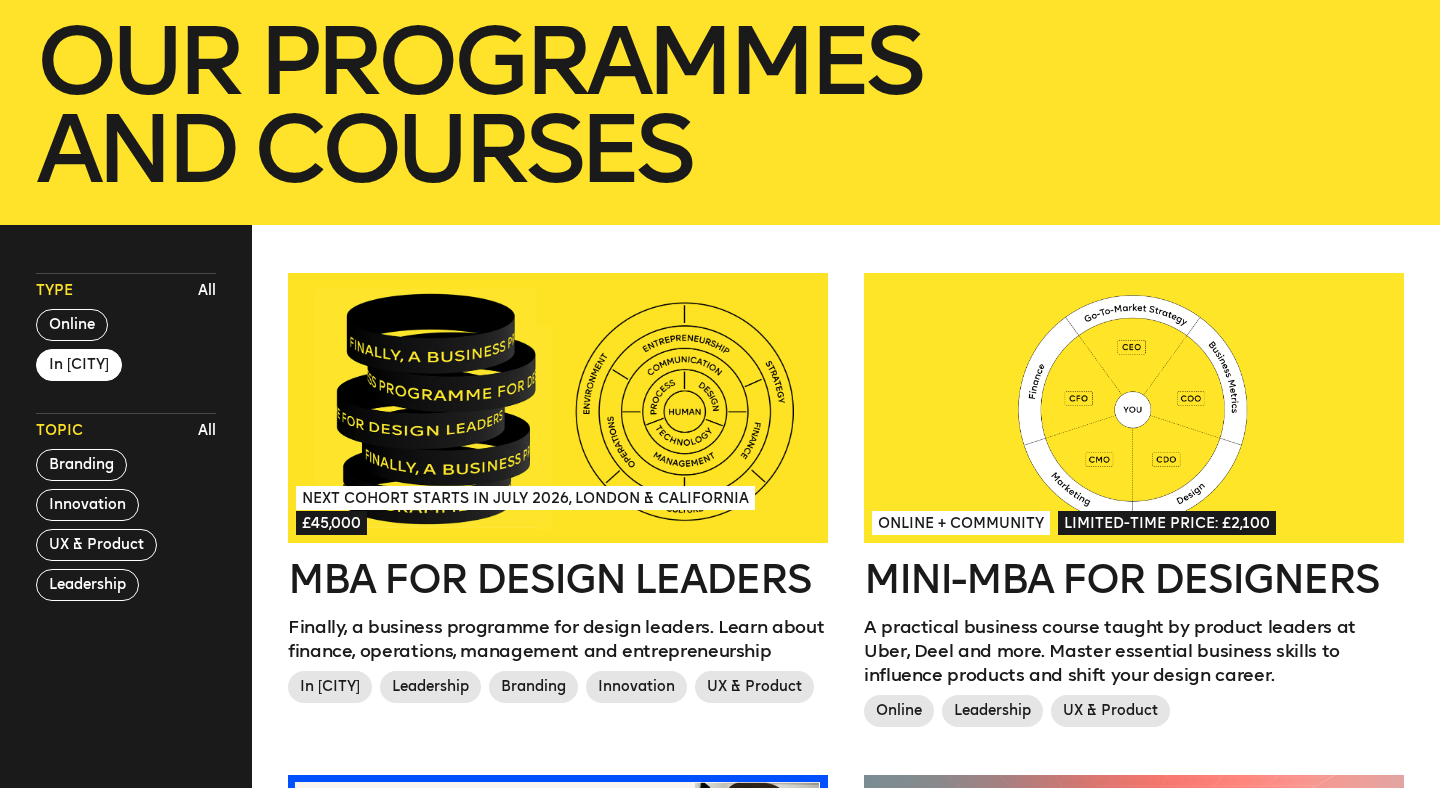 click on "In London" at bounding box center [79, 365] 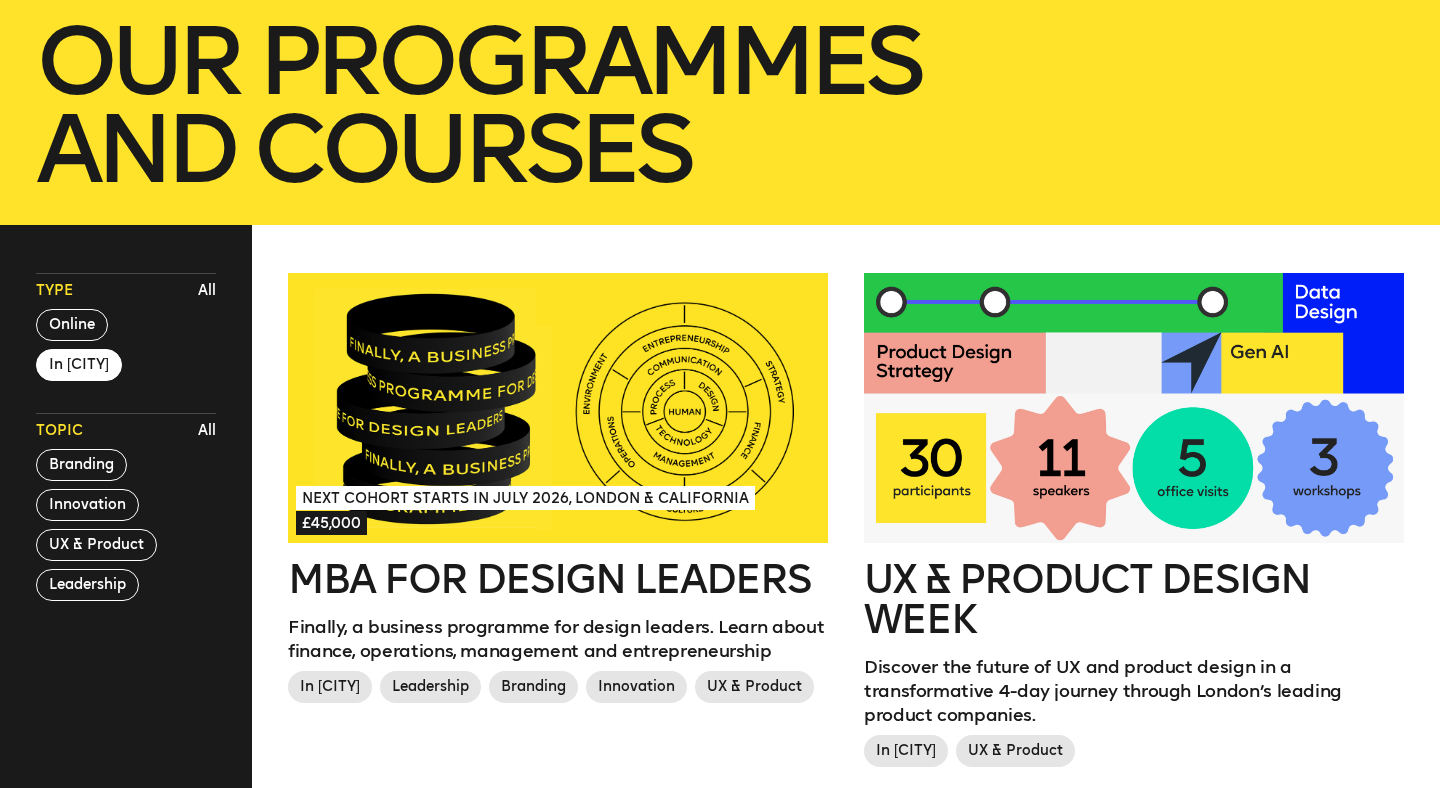 click on "In London" at bounding box center (79, 365) 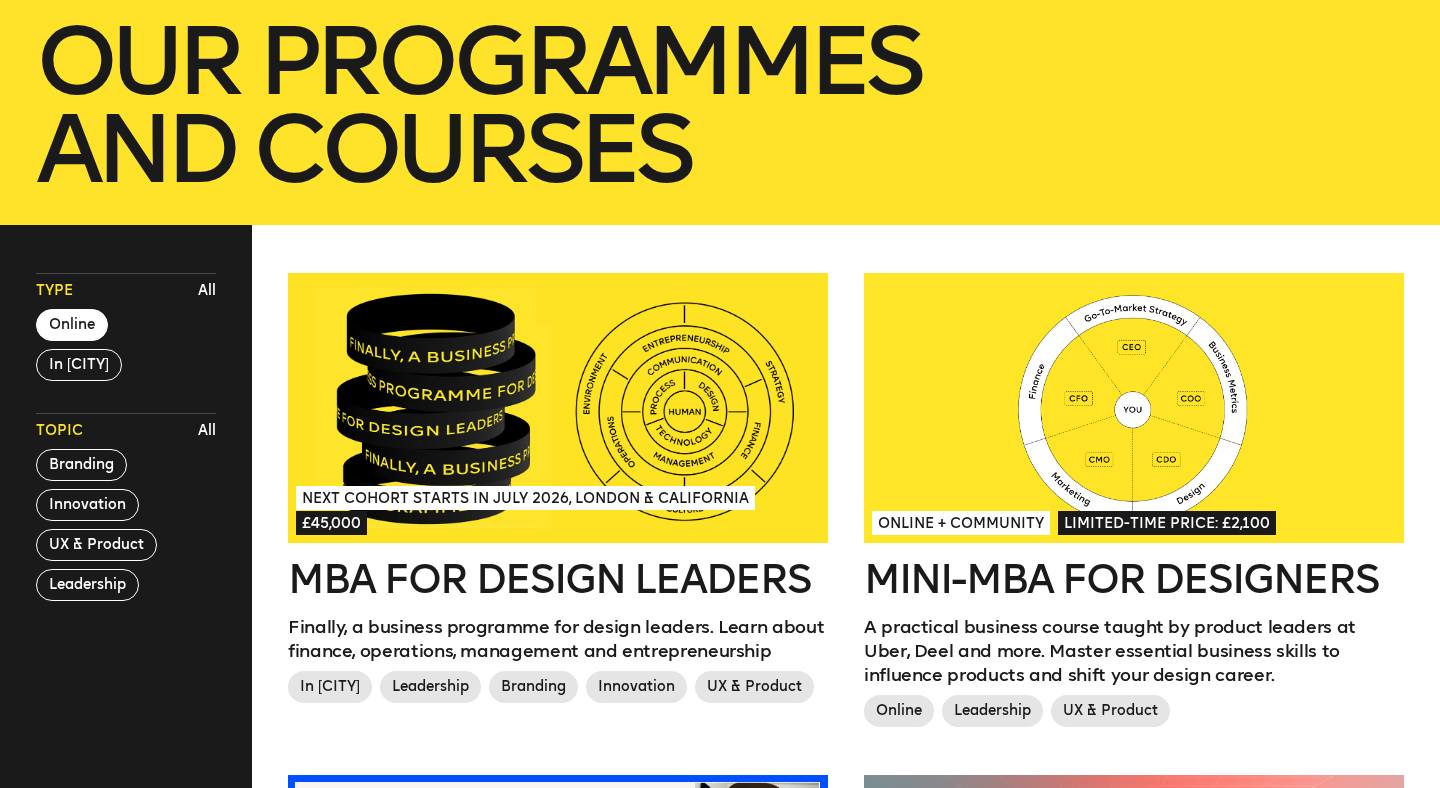 click on "Online" at bounding box center (72, 325) 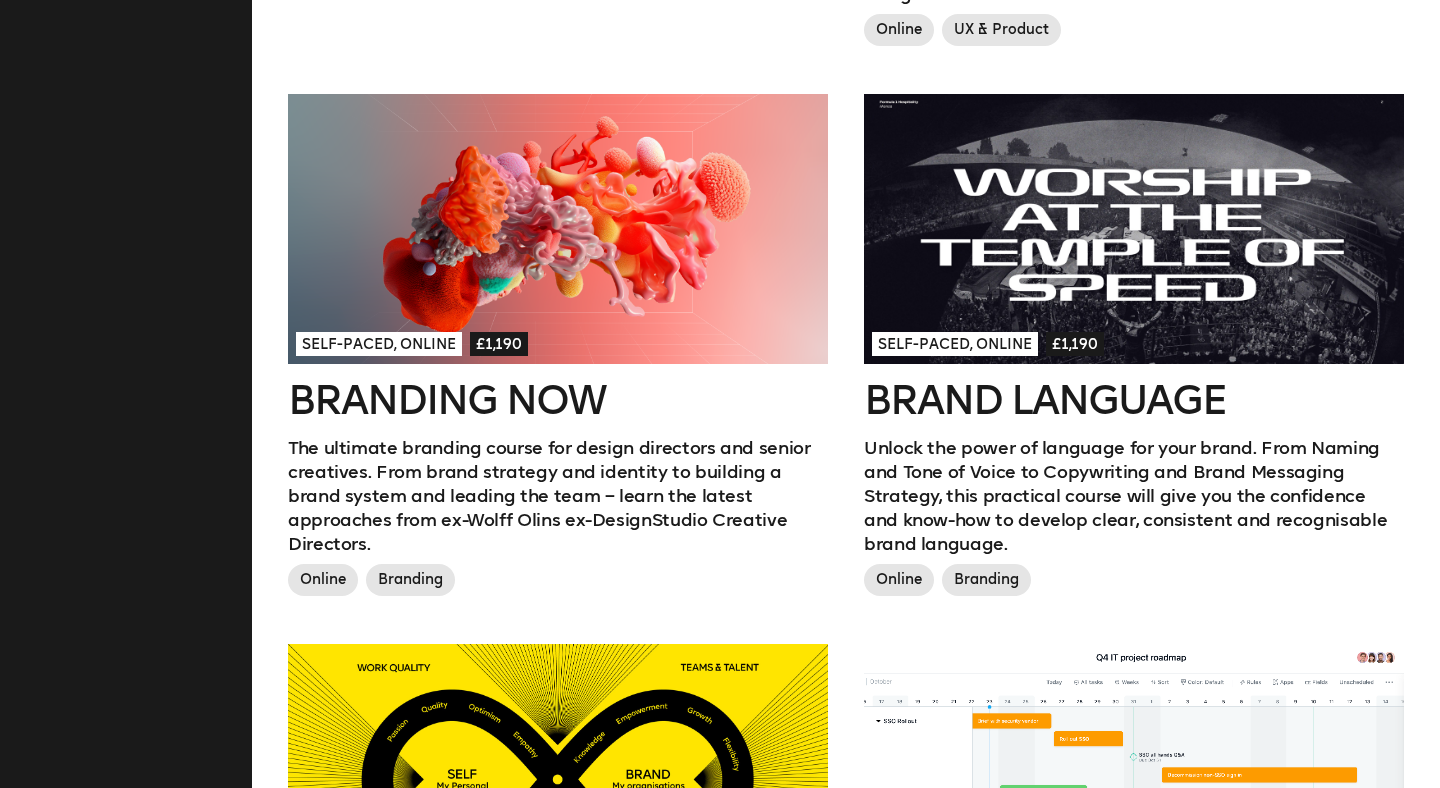 scroll, scrollTop: 1126, scrollLeft: 0, axis: vertical 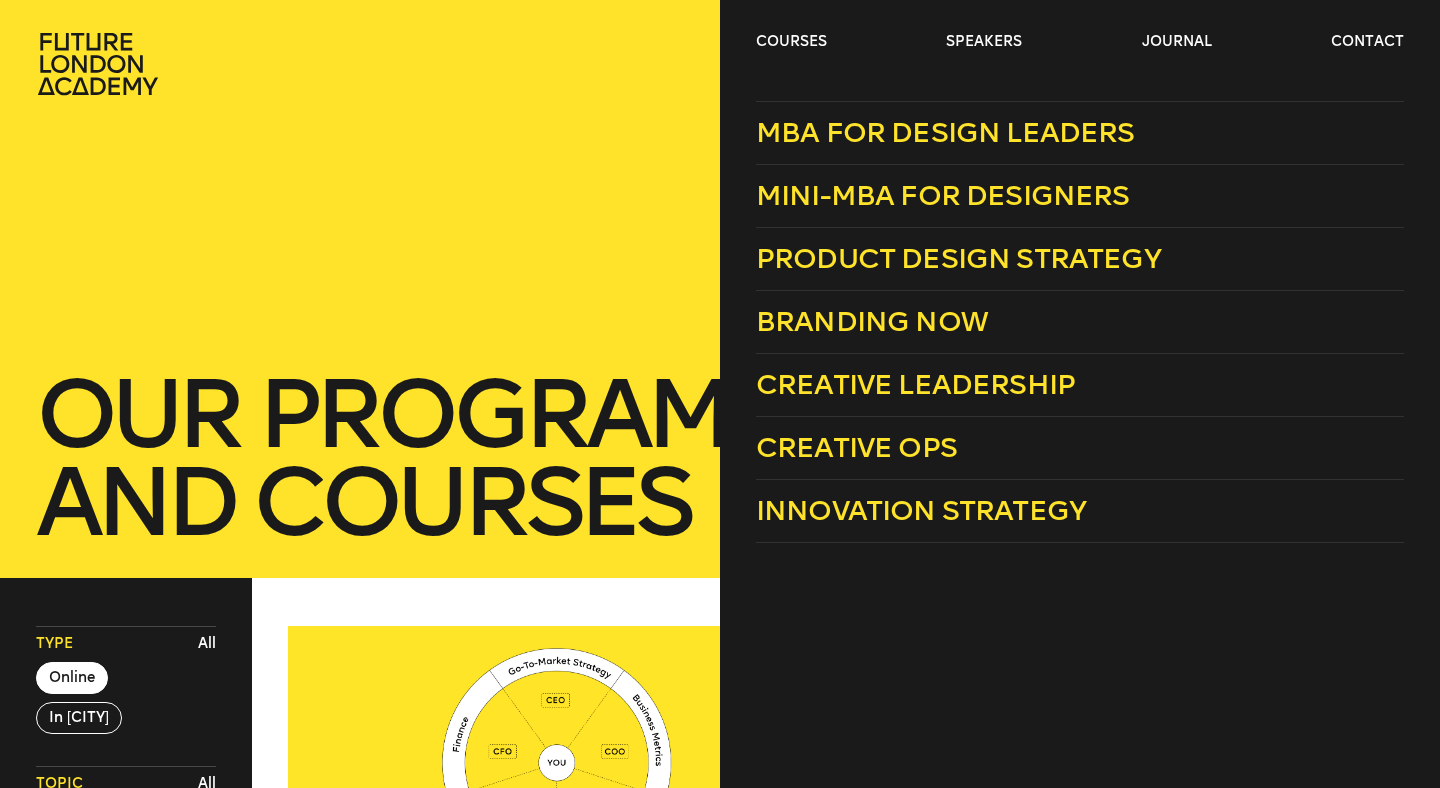 click on "courses speakers journal contact" at bounding box center (720, 48) 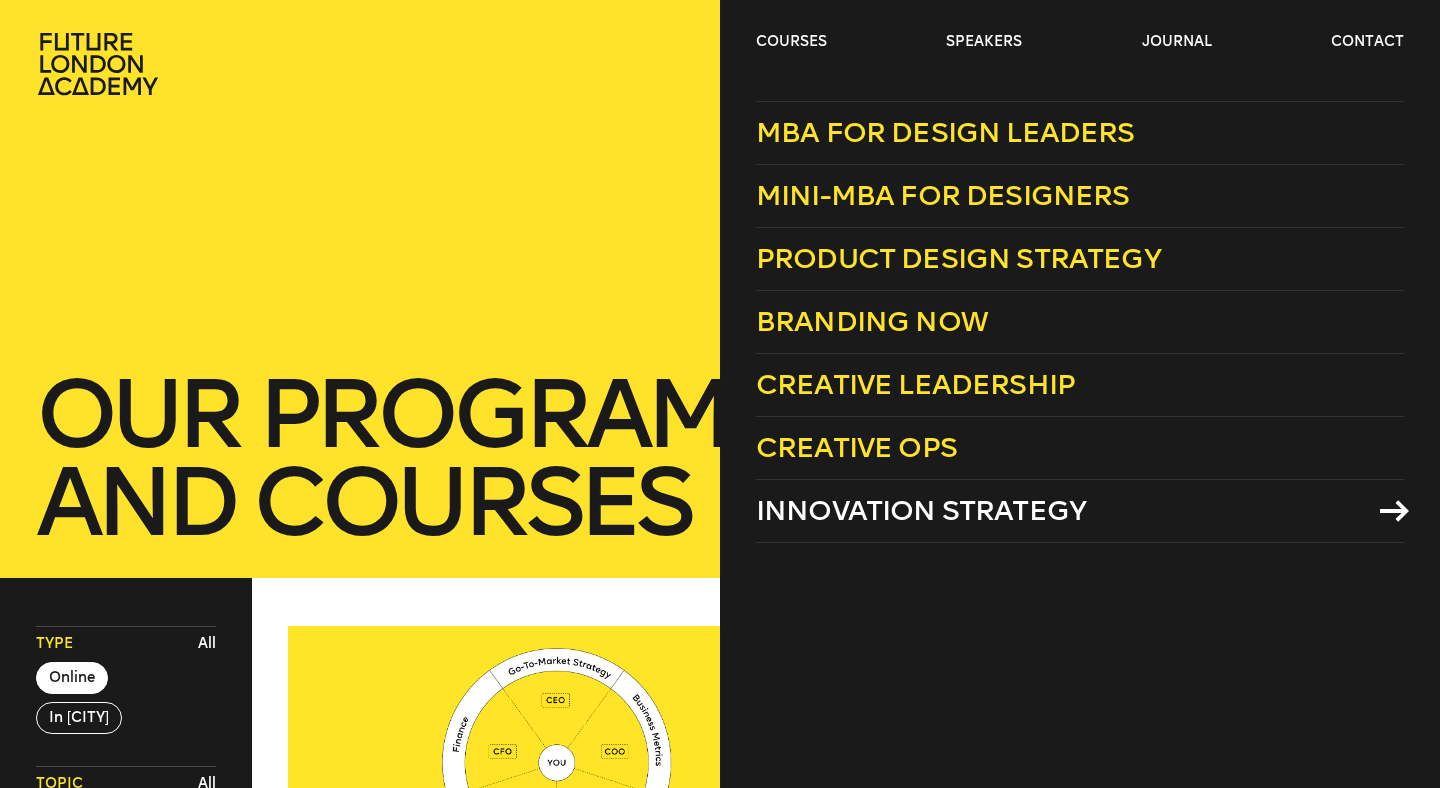 click on "Innovation Strategy" at bounding box center (921, 510) 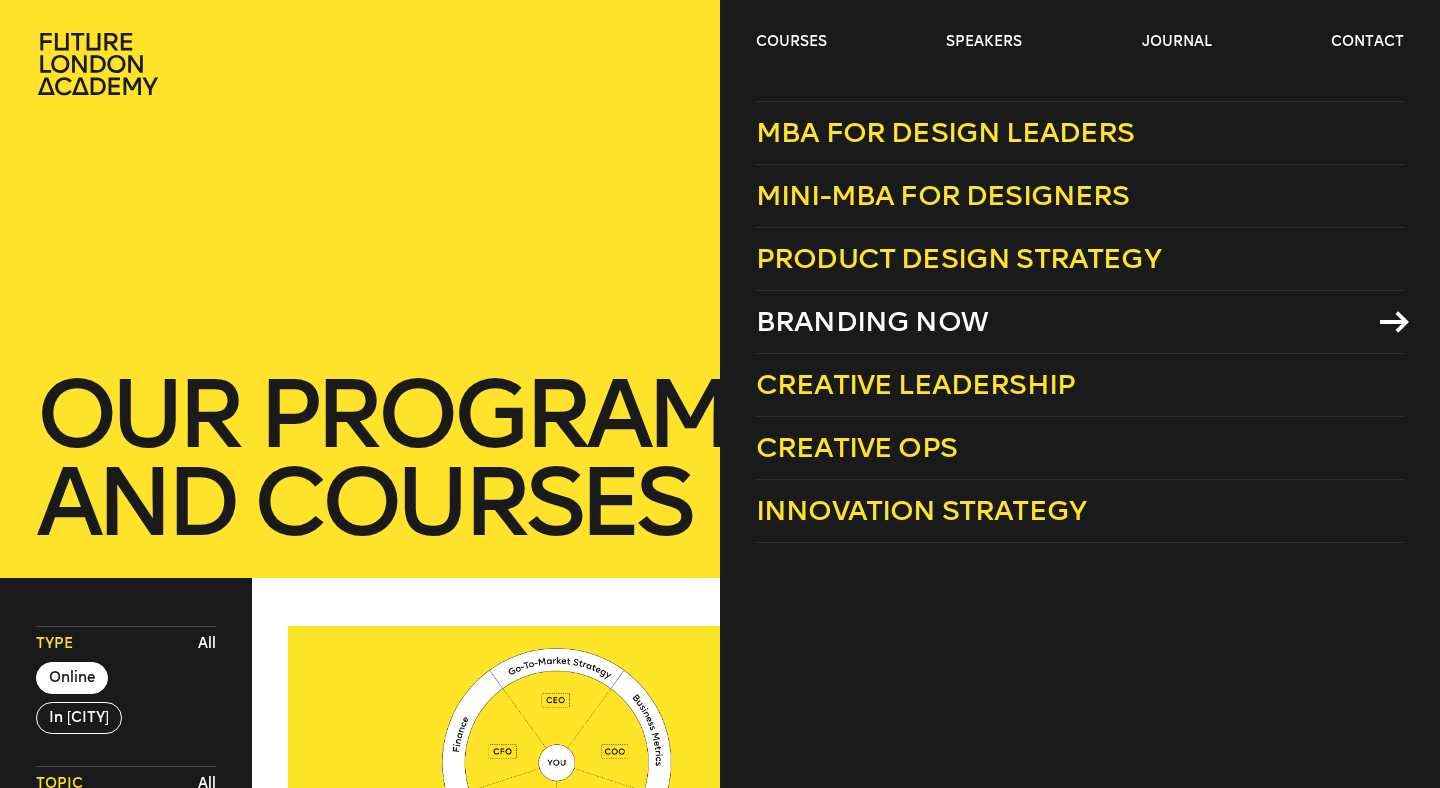 click on "Branding Now" at bounding box center [872, 321] 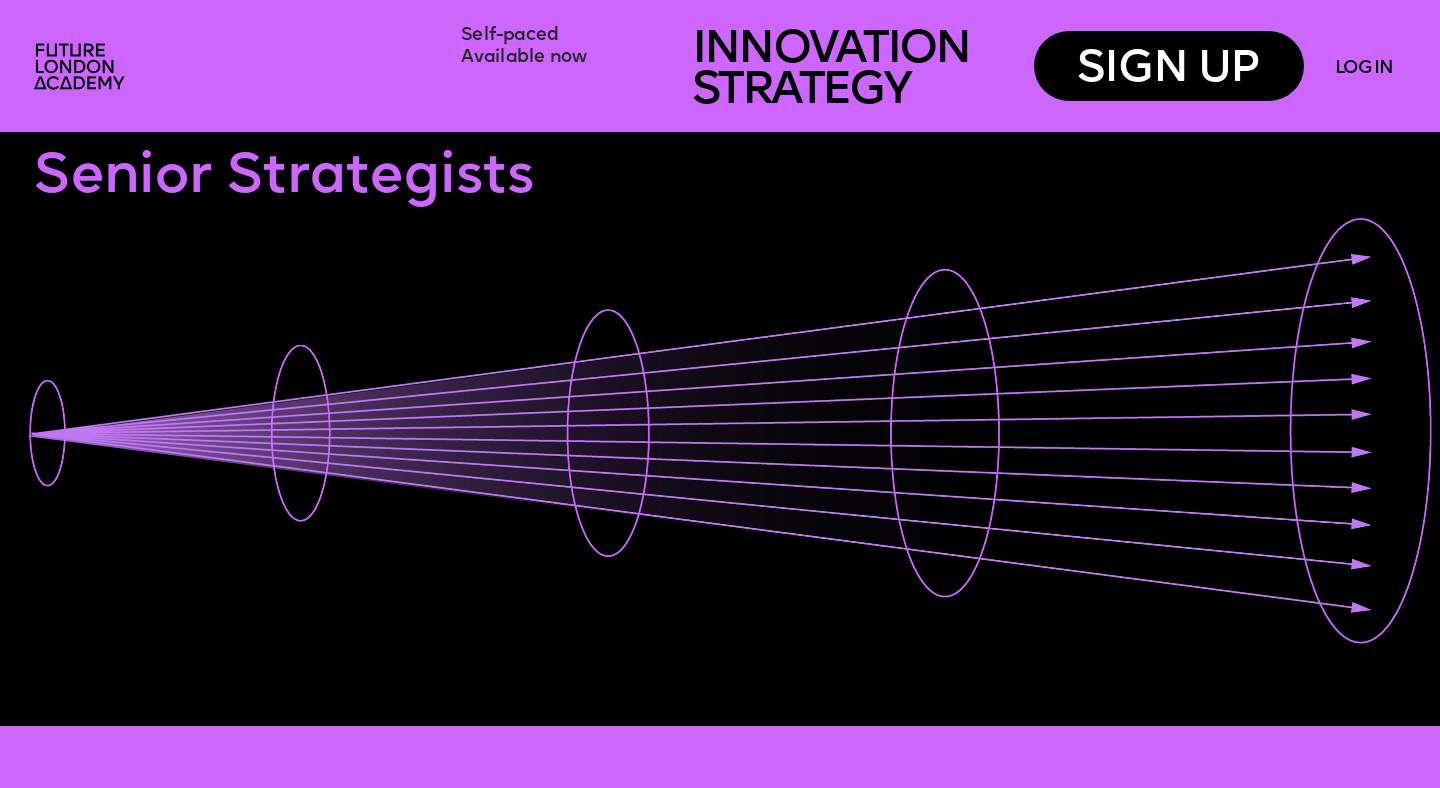 scroll, scrollTop: 0, scrollLeft: 0, axis: both 